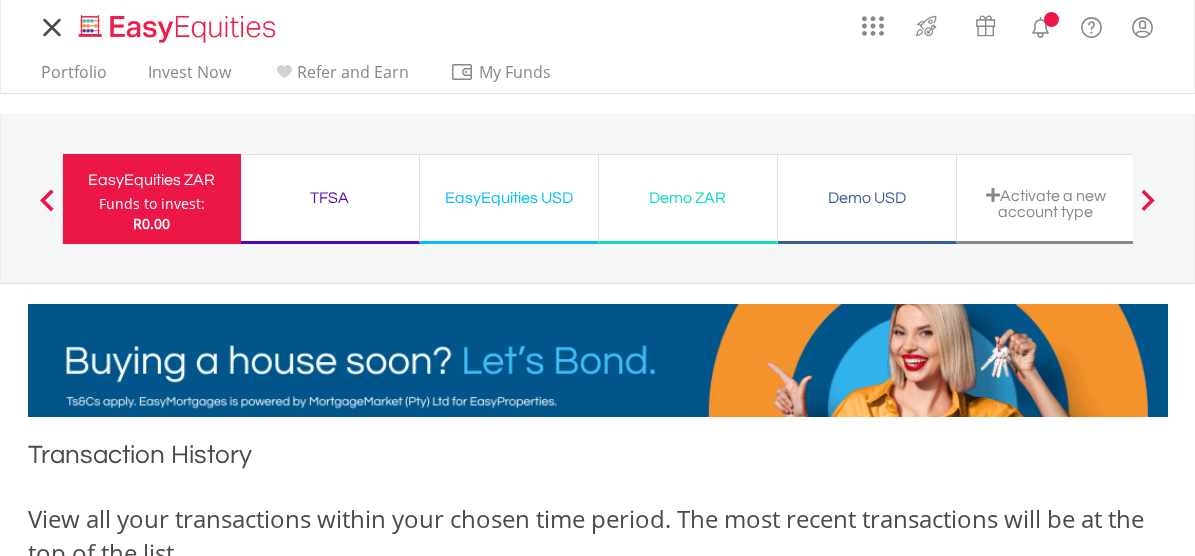 scroll, scrollTop: 0, scrollLeft: 0, axis: both 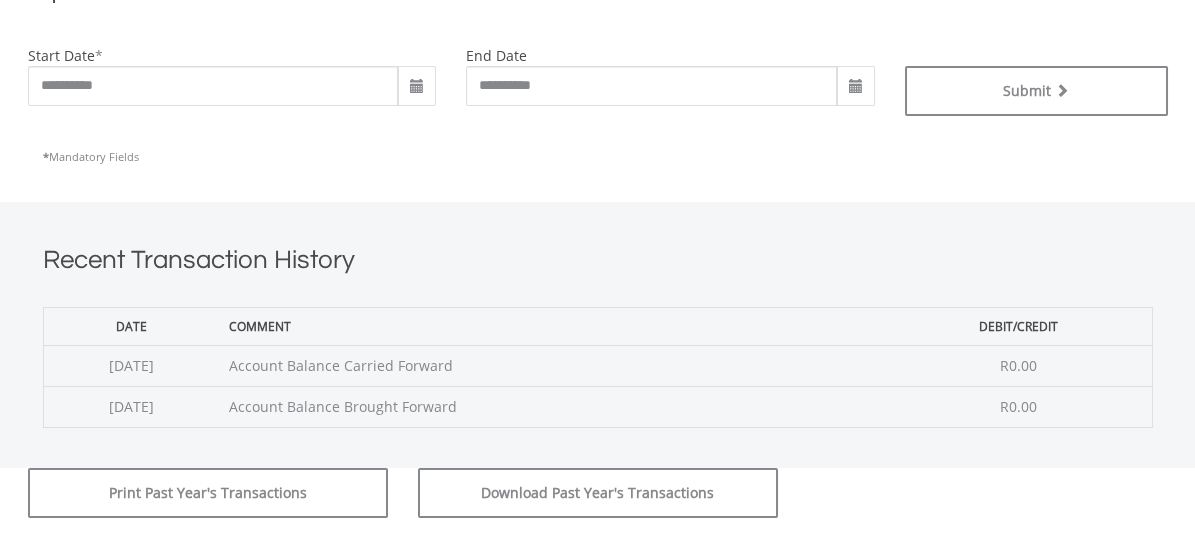 click on "My Investments
Invest Now
New Listings
Sell
My Recurring Investments
Pending Orders
Switch Unit Trusts
Vouchers
Buy a Voucher
Redeem a Voucher" at bounding box center (597, 164) 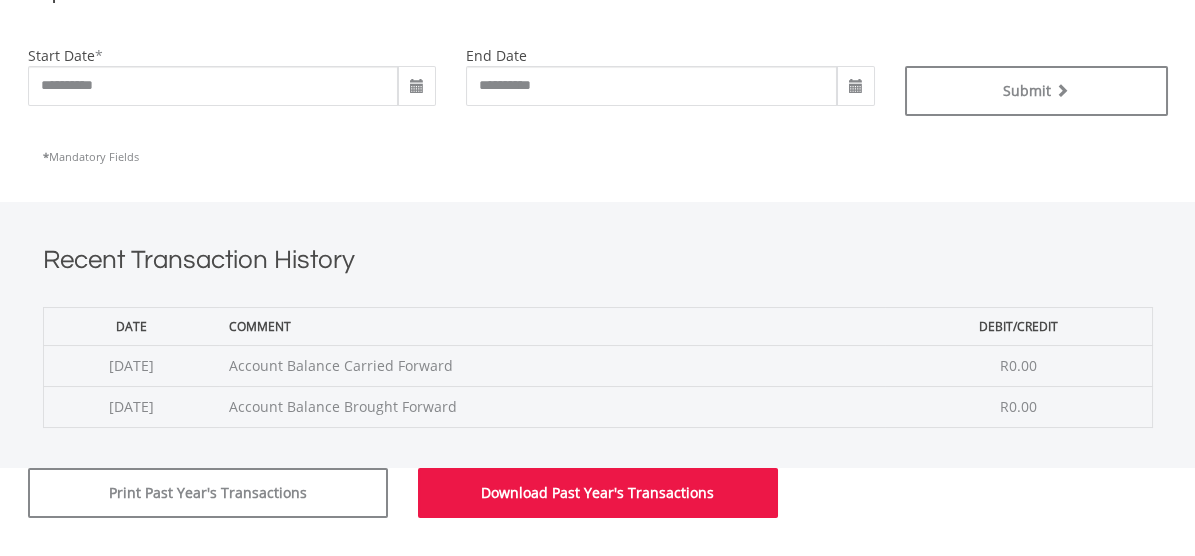 click on "Download Past Year's Transactions" at bounding box center [598, 493] 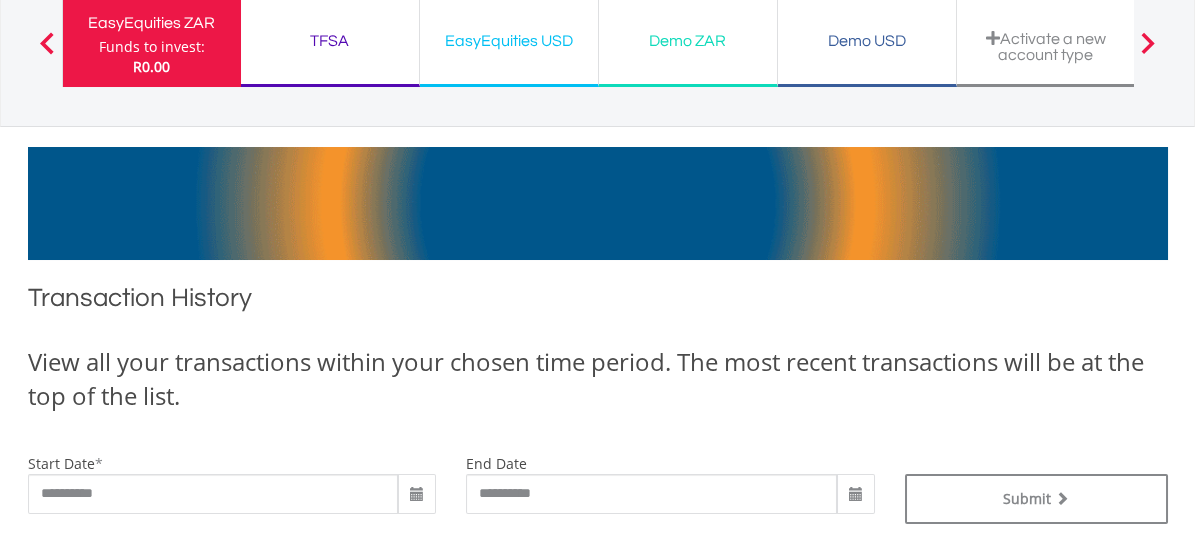 scroll, scrollTop: 0, scrollLeft: 0, axis: both 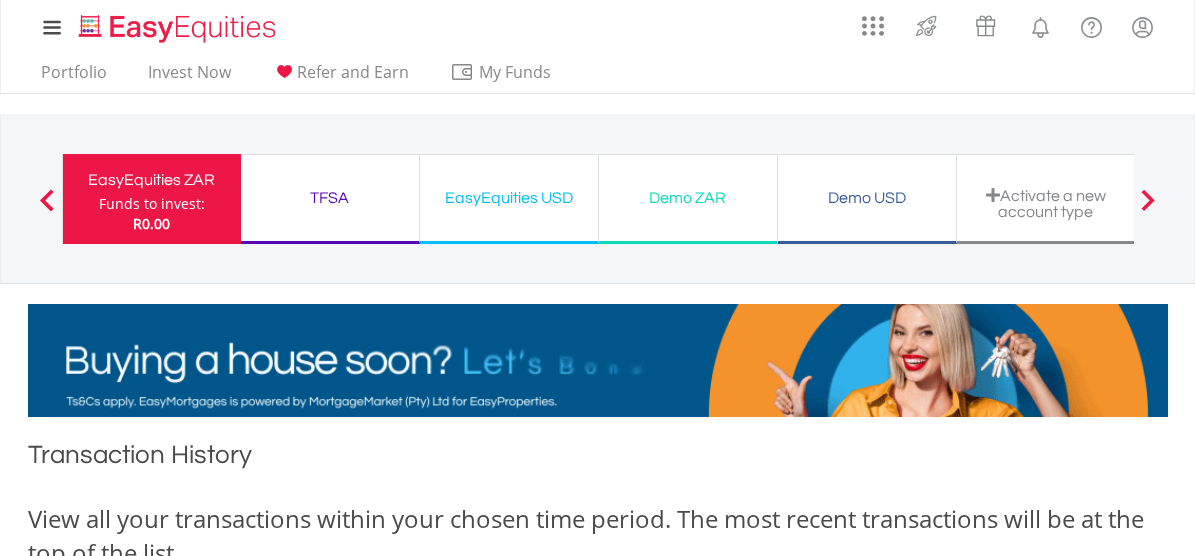 click on "EasyEquities USD" at bounding box center (509, 198) 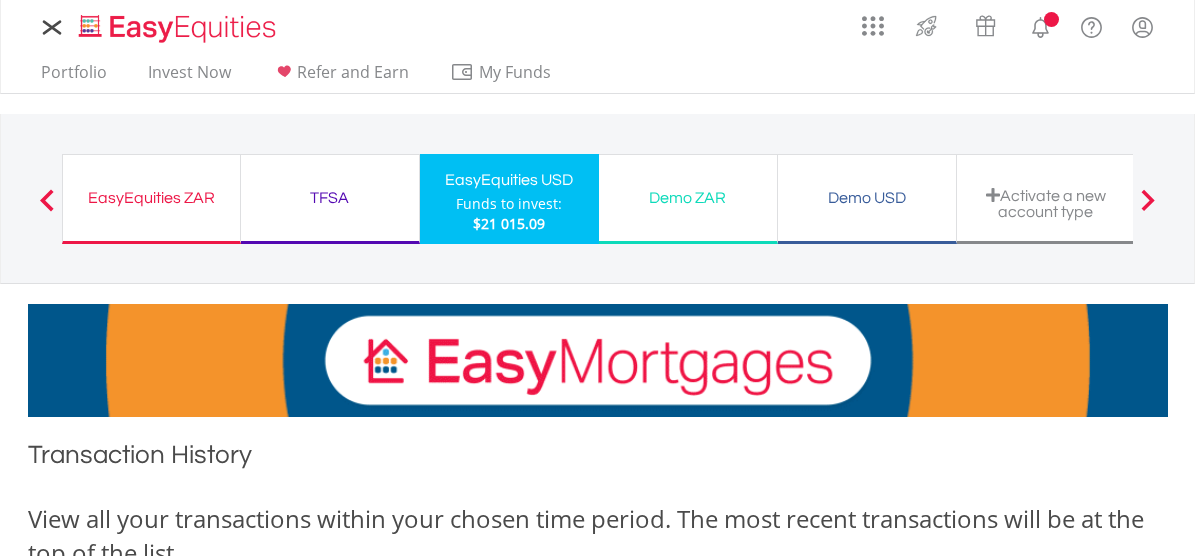 scroll, scrollTop: 0, scrollLeft: 0, axis: both 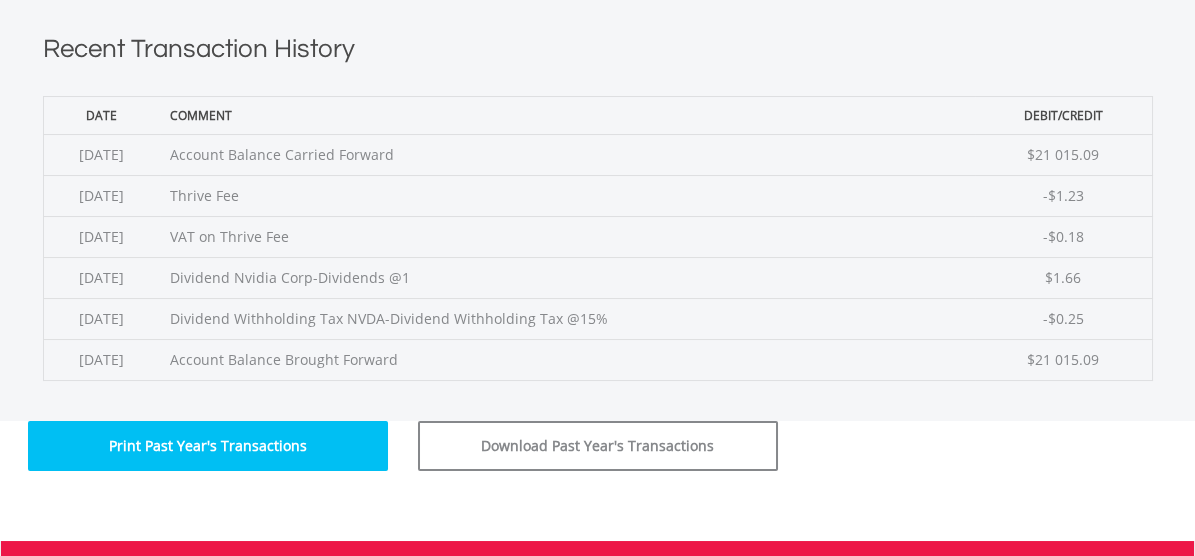 click on "Print Past Year's Transactions" at bounding box center [208, 446] 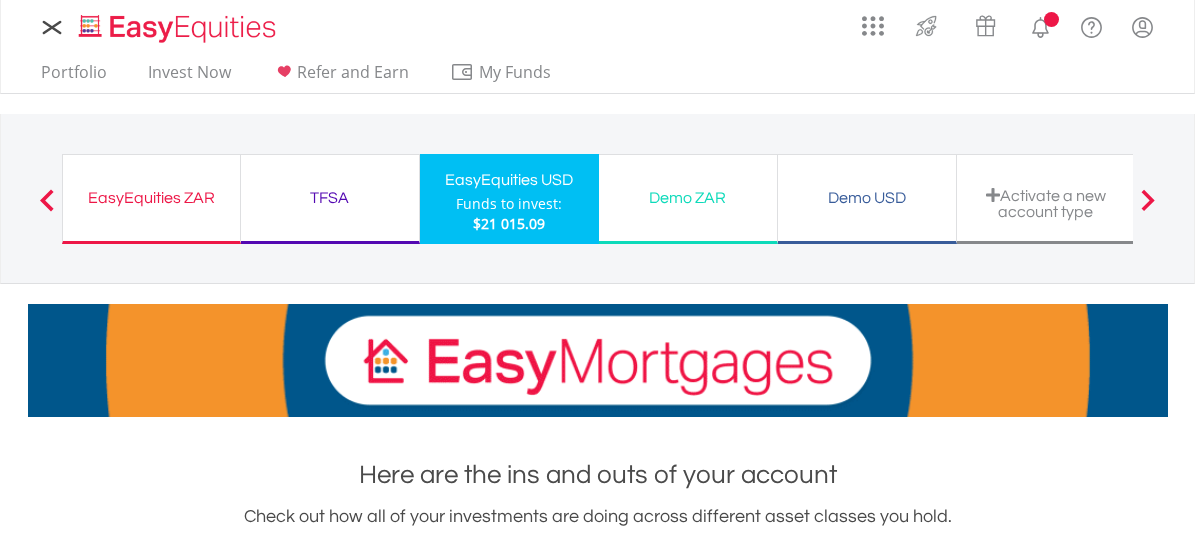 scroll, scrollTop: 0, scrollLeft: 0, axis: both 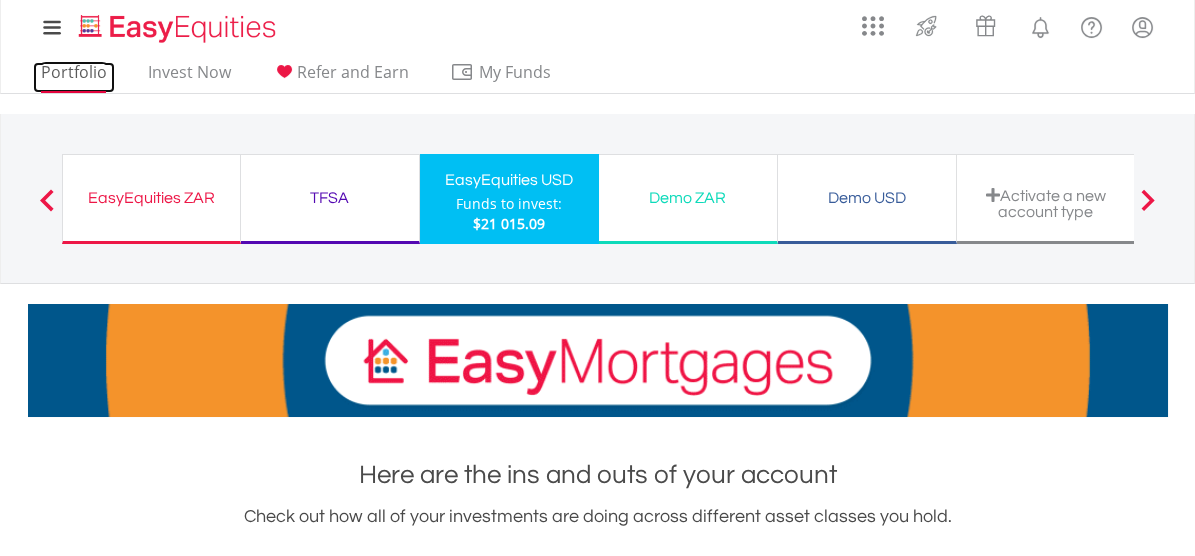 click on "Portfolio" at bounding box center (74, 77) 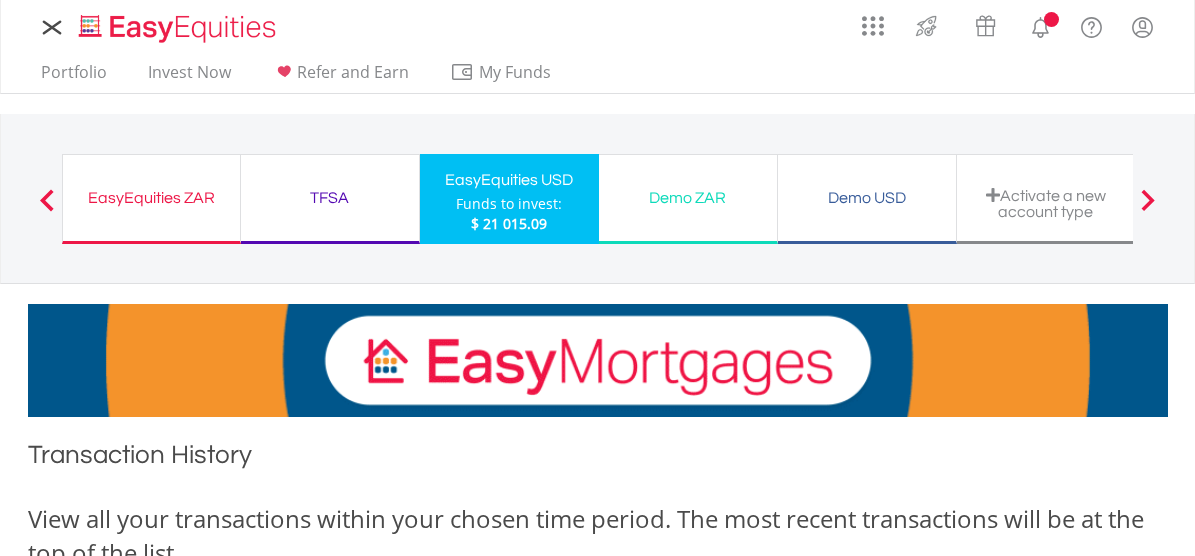 scroll, scrollTop: 0, scrollLeft: 0, axis: both 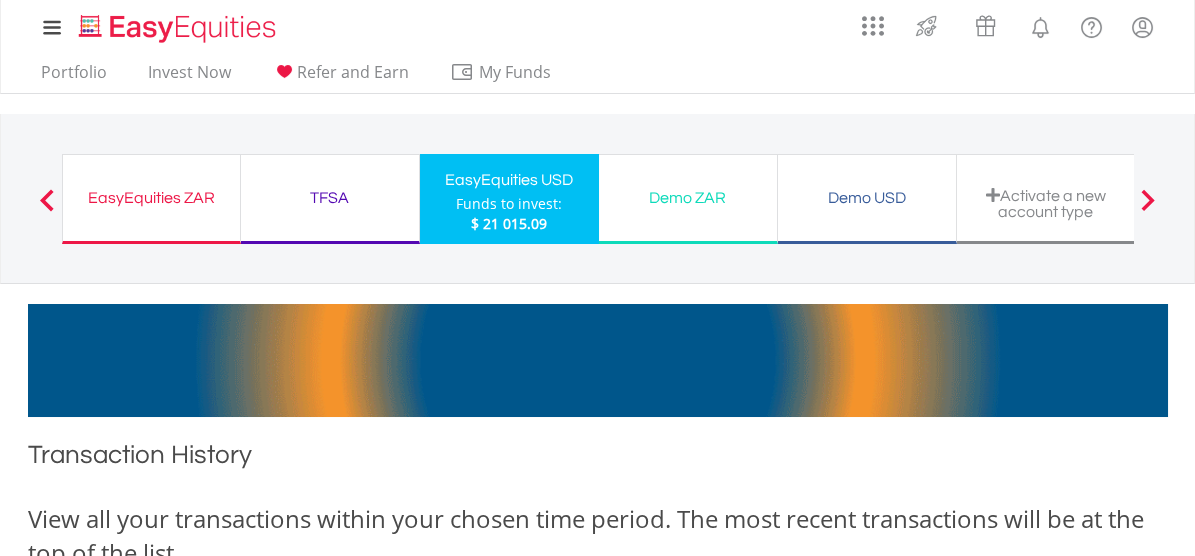 click on "Funds to invest:" at bounding box center (509, 204) 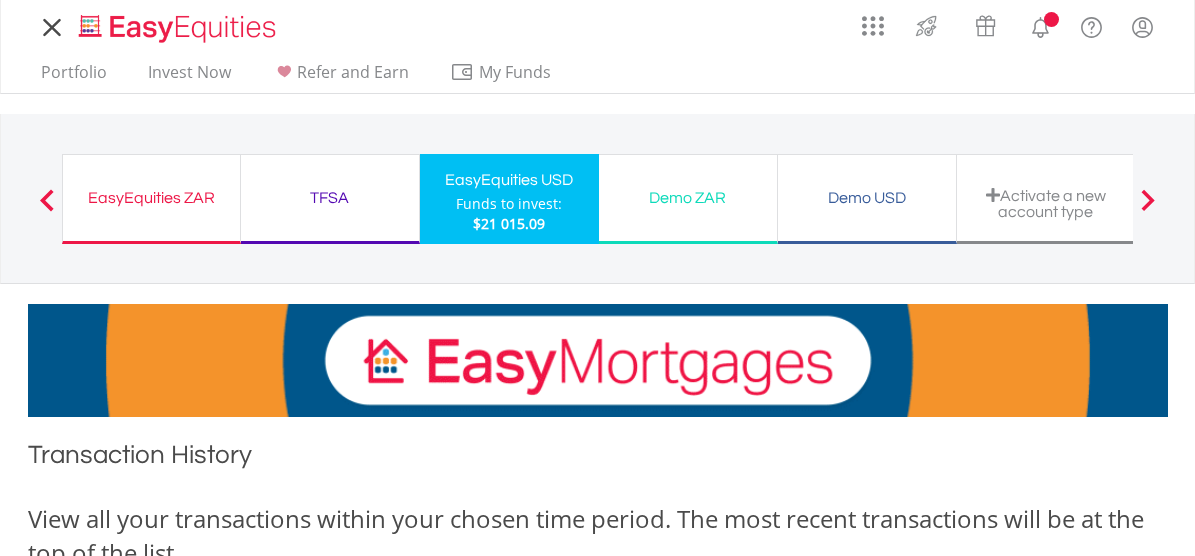 scroll, scrollTop: 0, scrollLeft: 0, axis: both 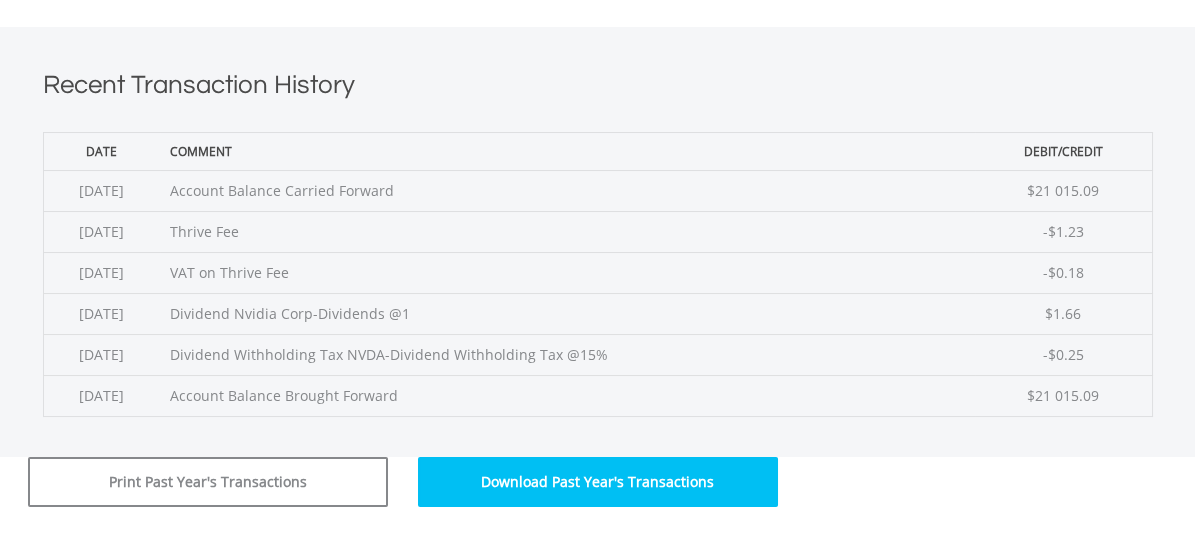 click on "Download Past Year's Transactions" at bounding box center [598, 482] 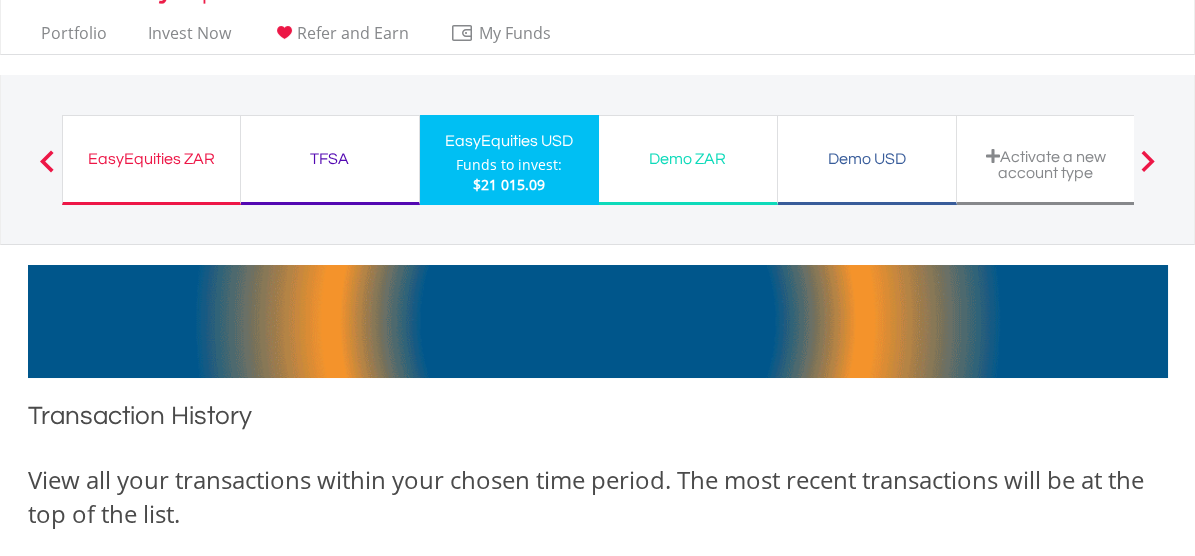 scroll, scrollTop: 0, scrollLeft: 0, axis: both 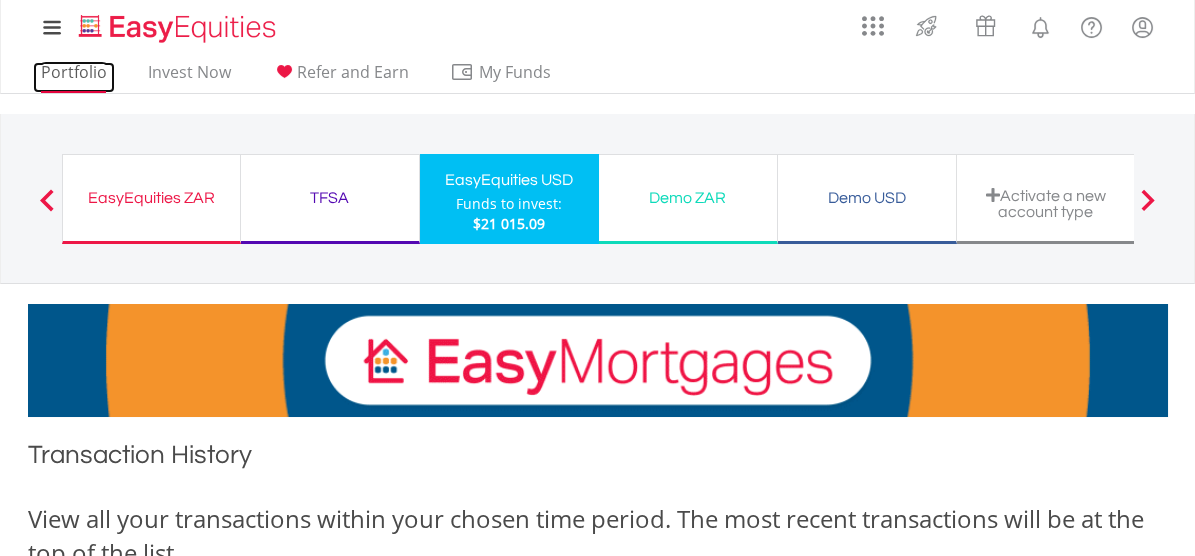 click on "Portfolio" at bounding box center [74, 77] 